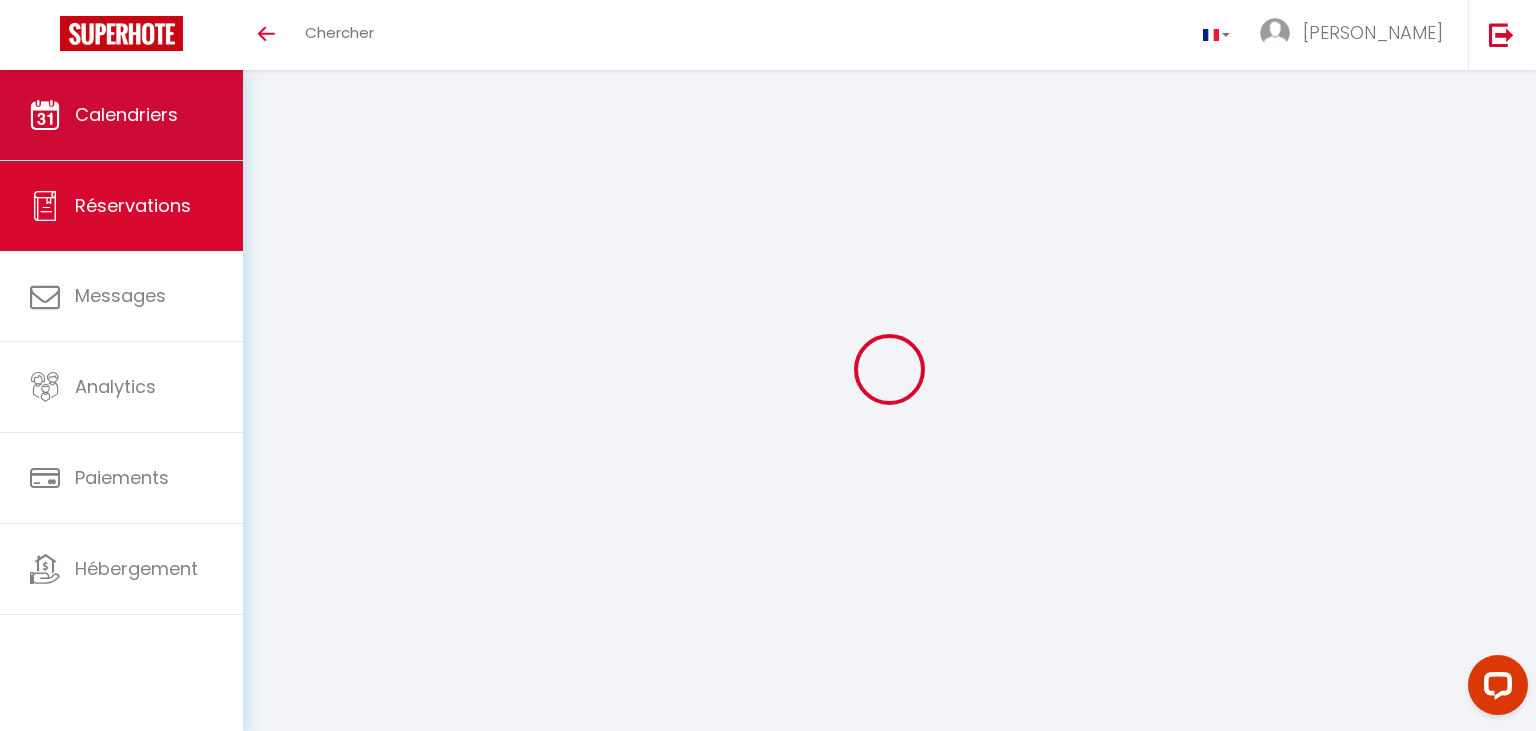 scroll, scrollTop: 0, scrollLeft: 0, axis: both 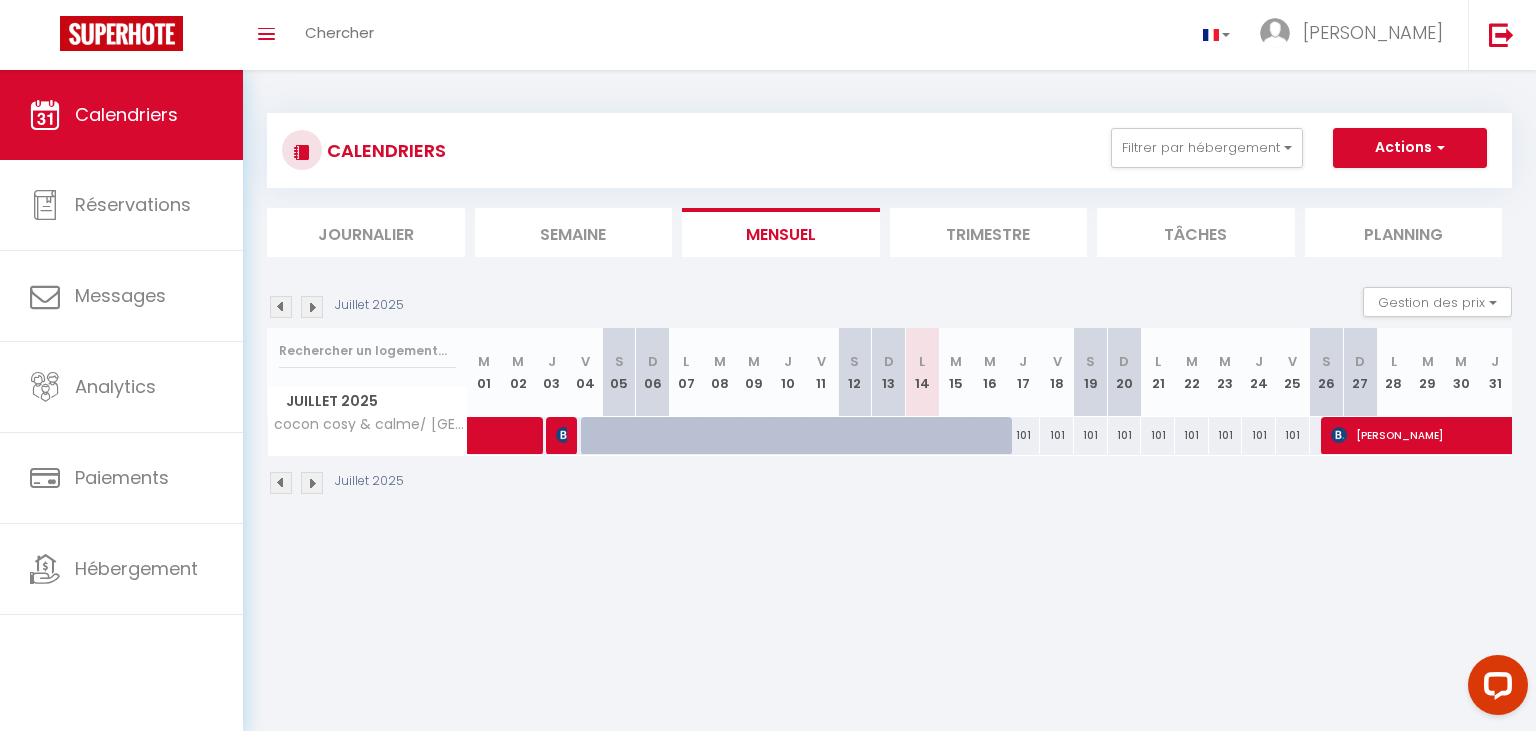 click at bounding box center (312, 307) 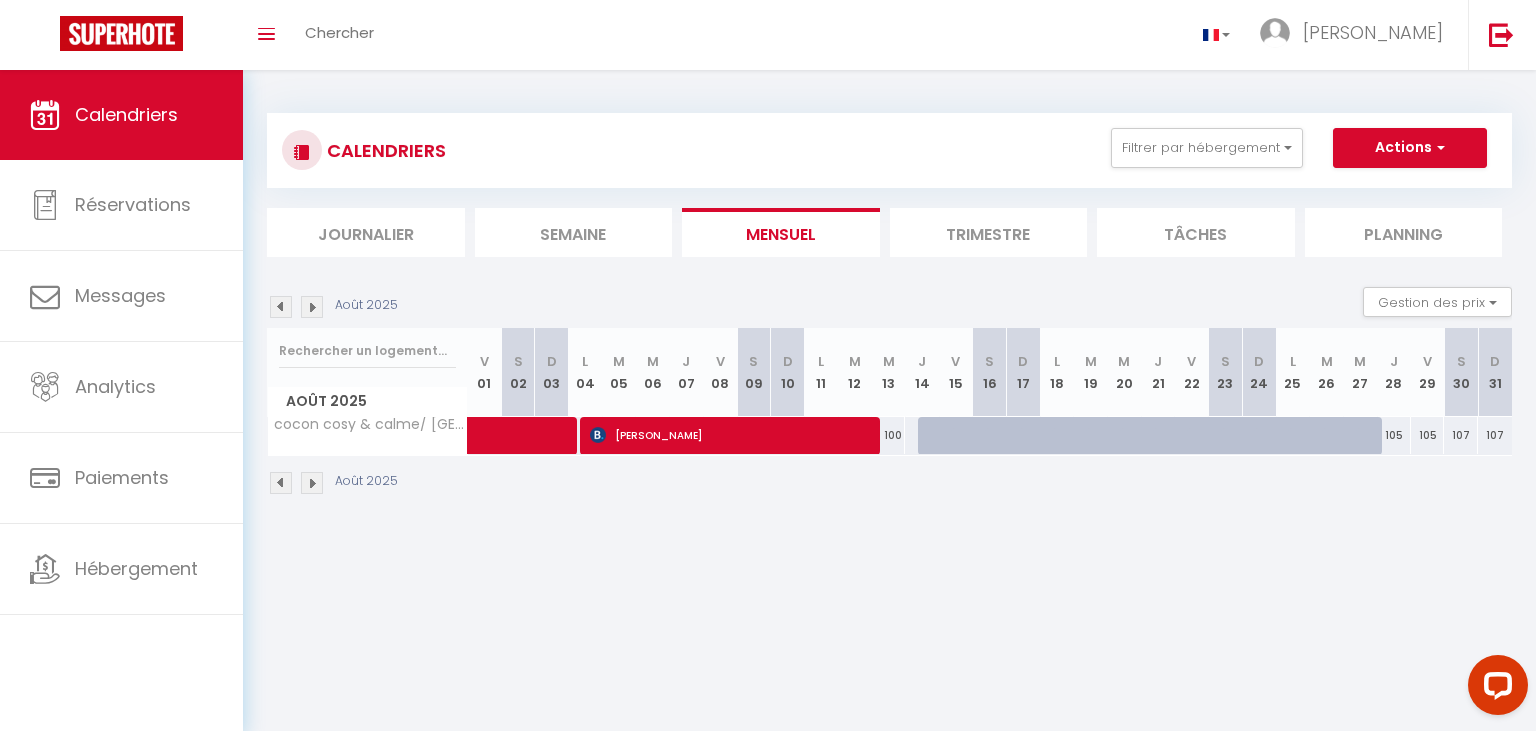 click at bounding box center [312, 307] 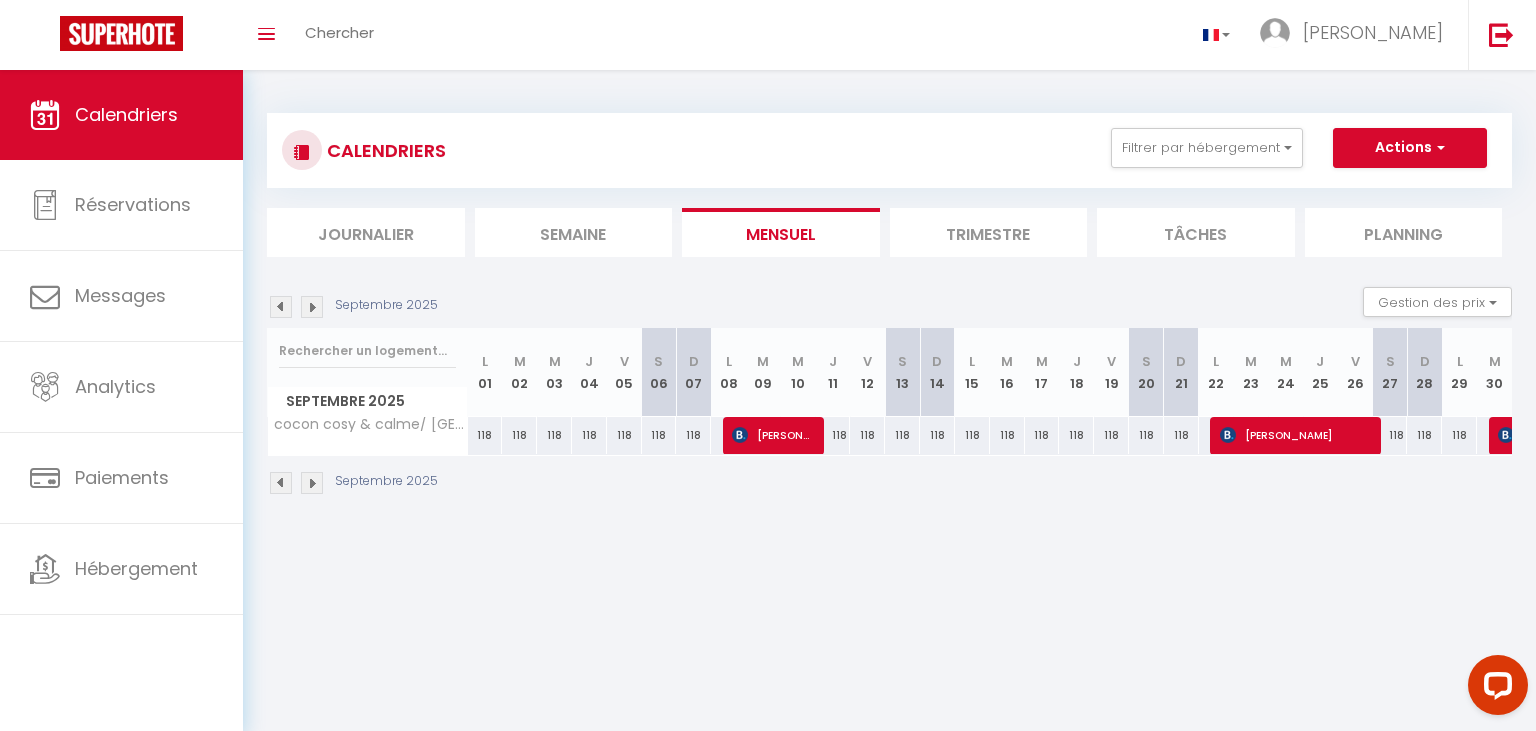 click at bounding box center [312, 307] 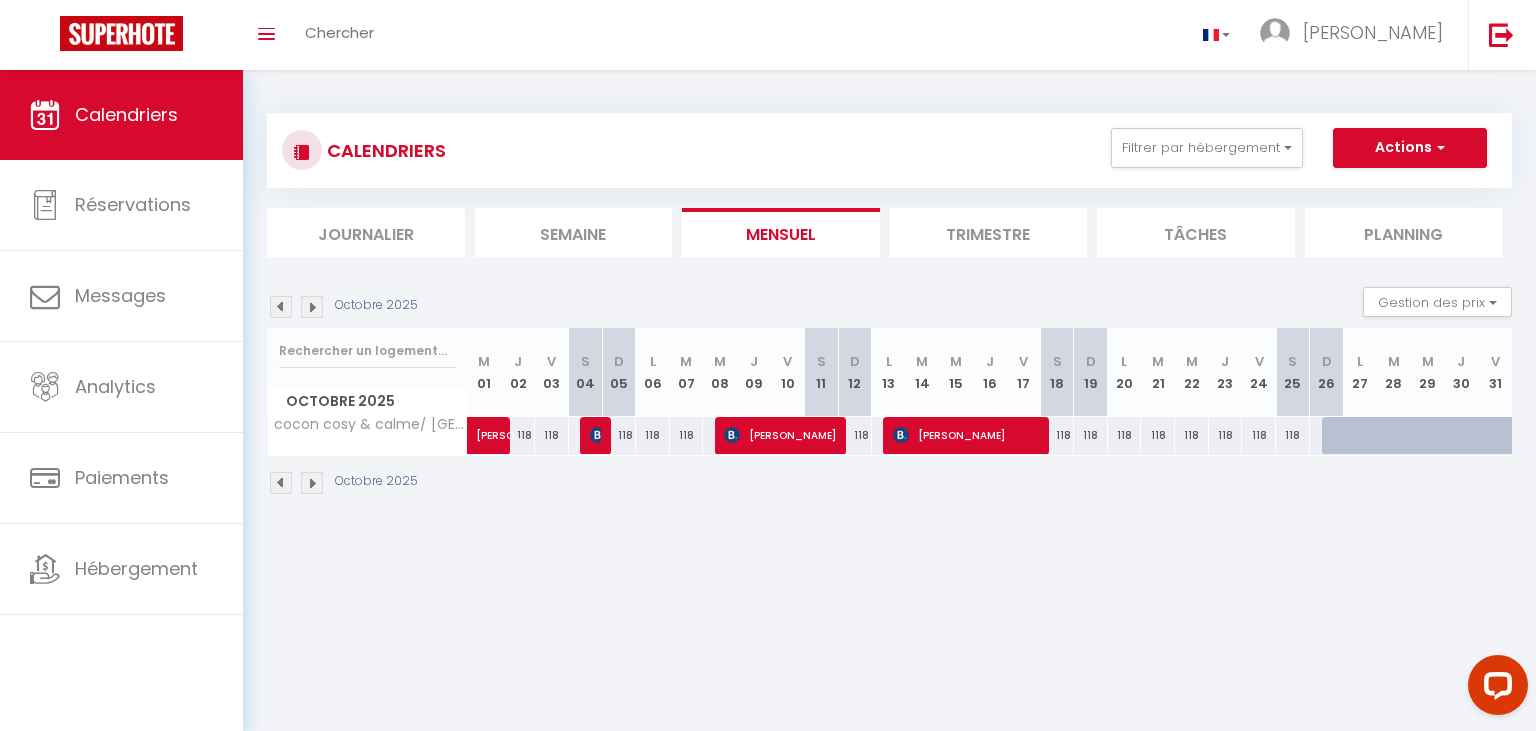click on "118" at bounding box center (1091, 435) 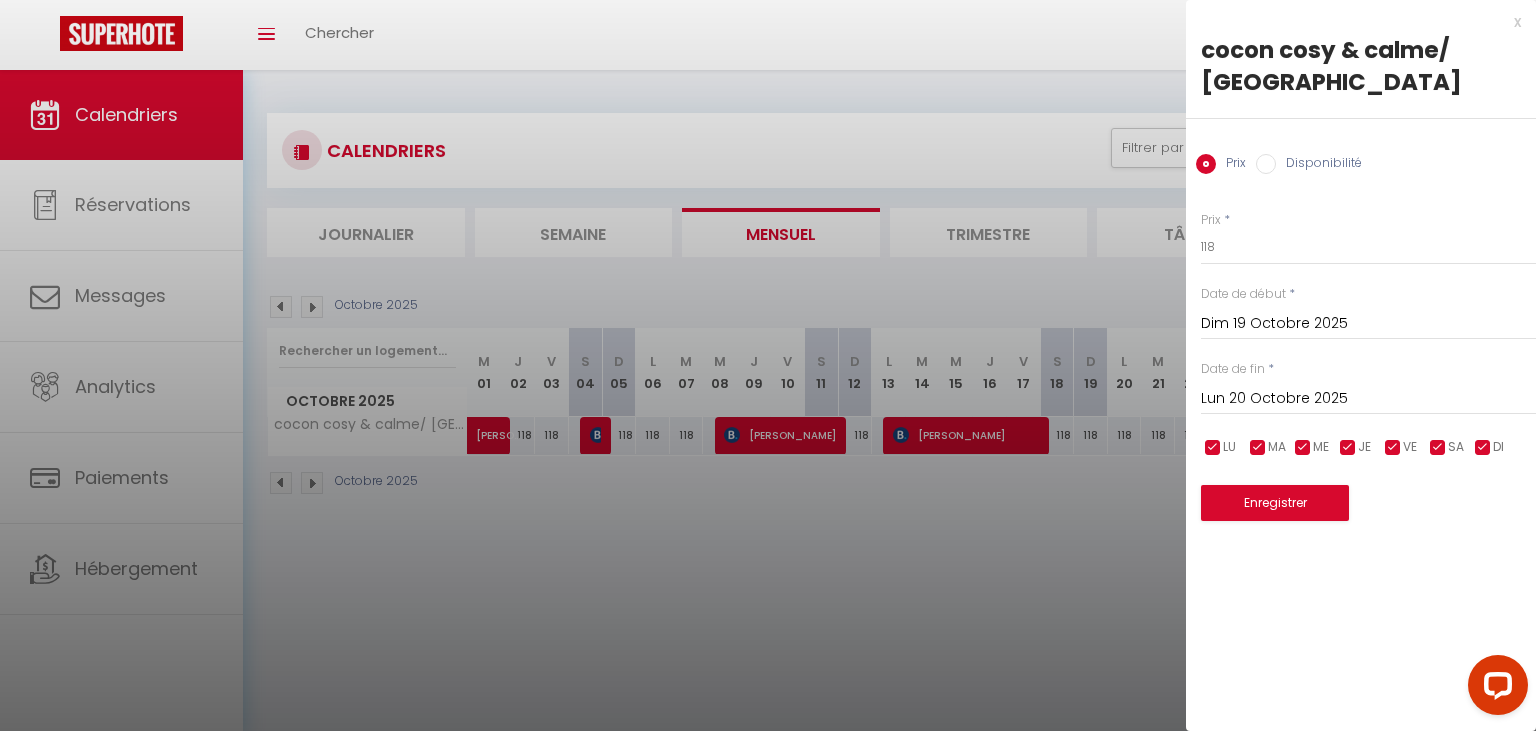 click on "Disponibilité" at bounding box center (1266, 164) 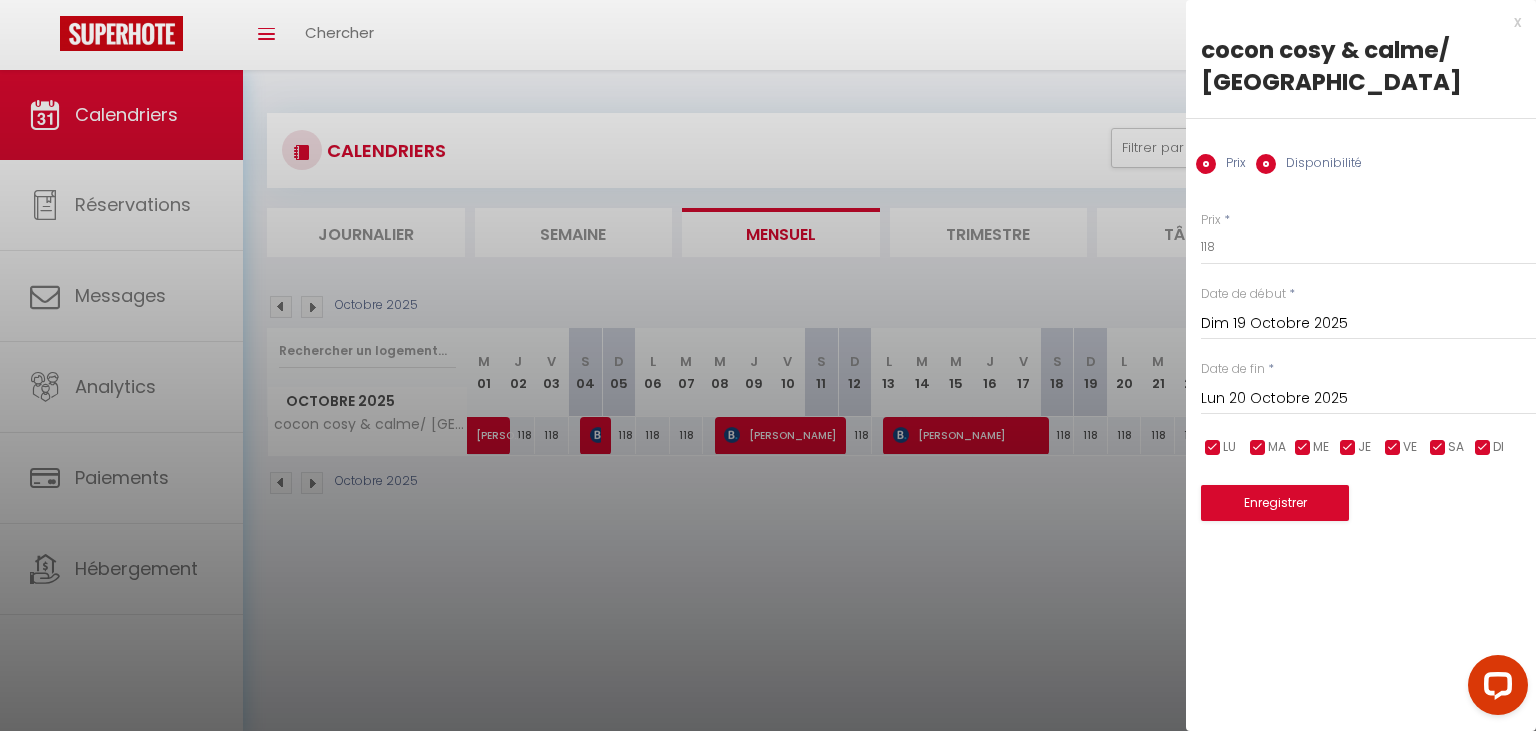 radio on "false" 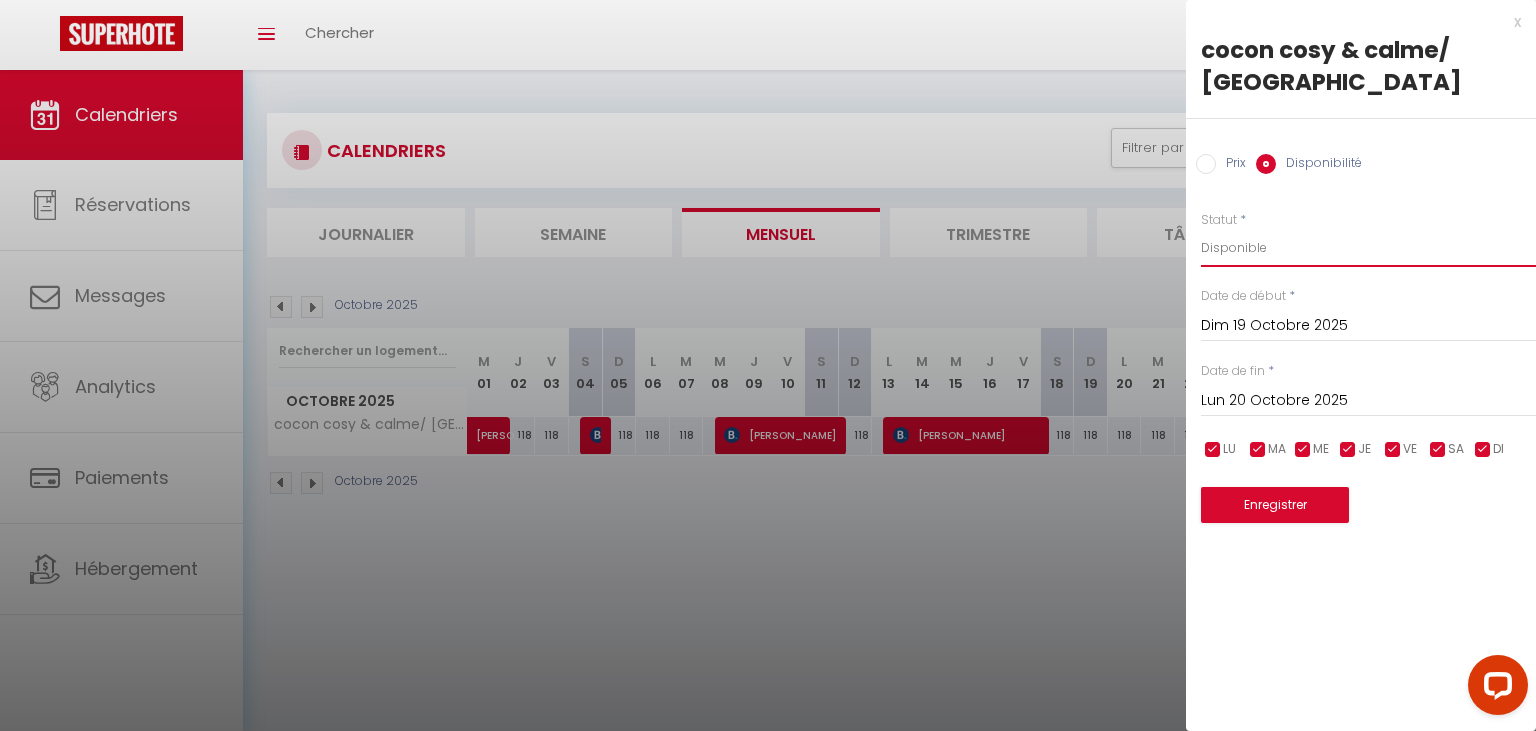 click on "Disponible
Indisponible" at bounding box center (1368, 248) 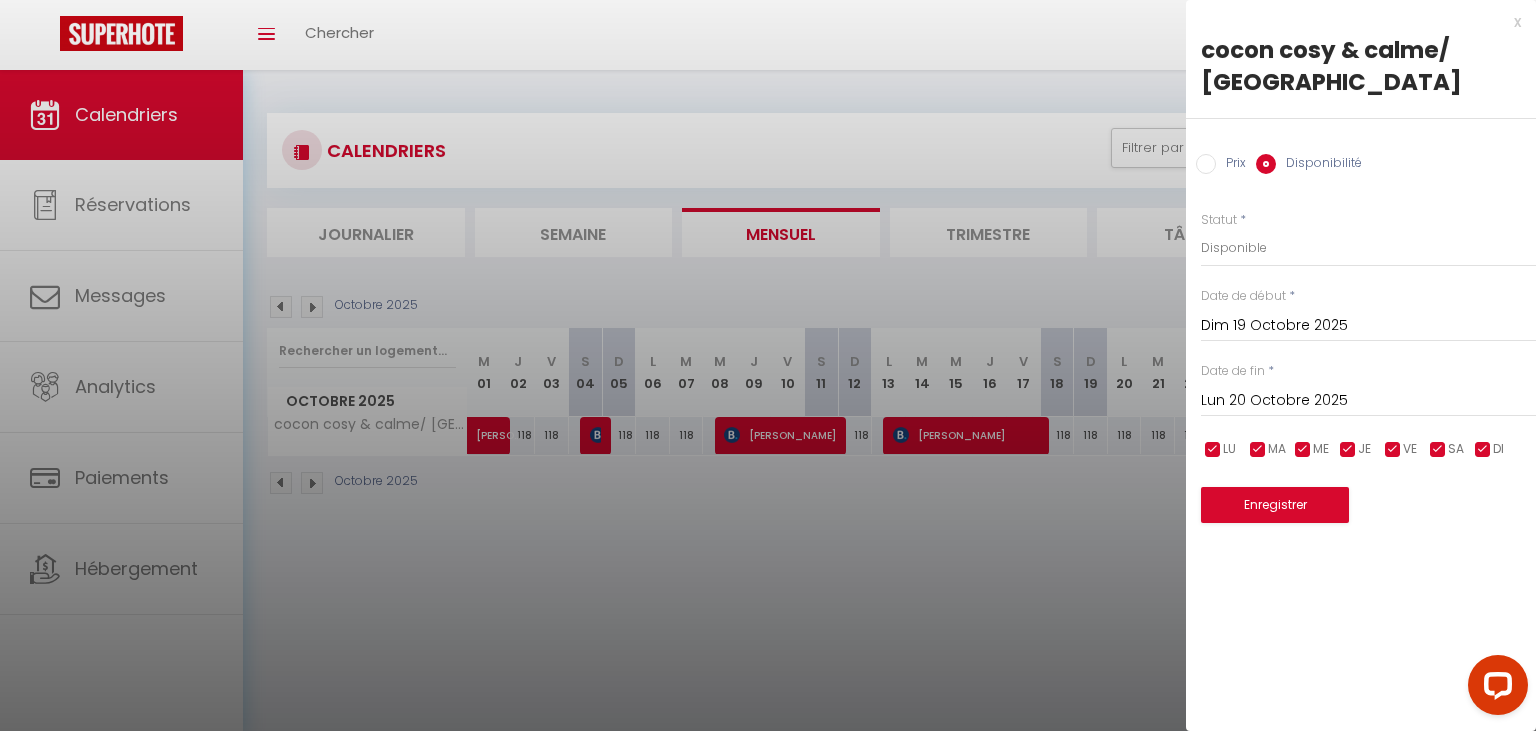 click on "Lun 20 Octobre 2025" at bounding box center (1368, 401) 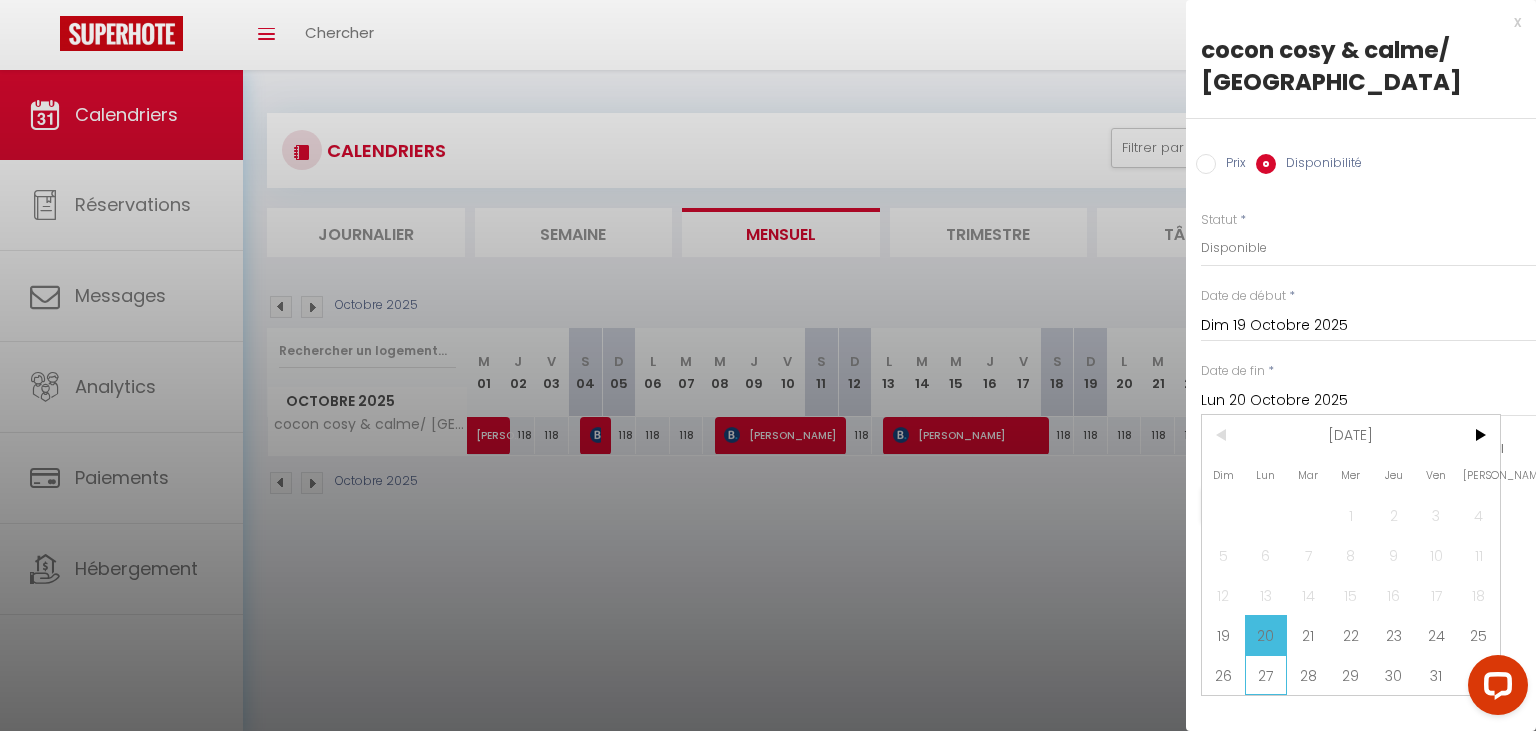click on "27" at bounding box center [1266, 675] 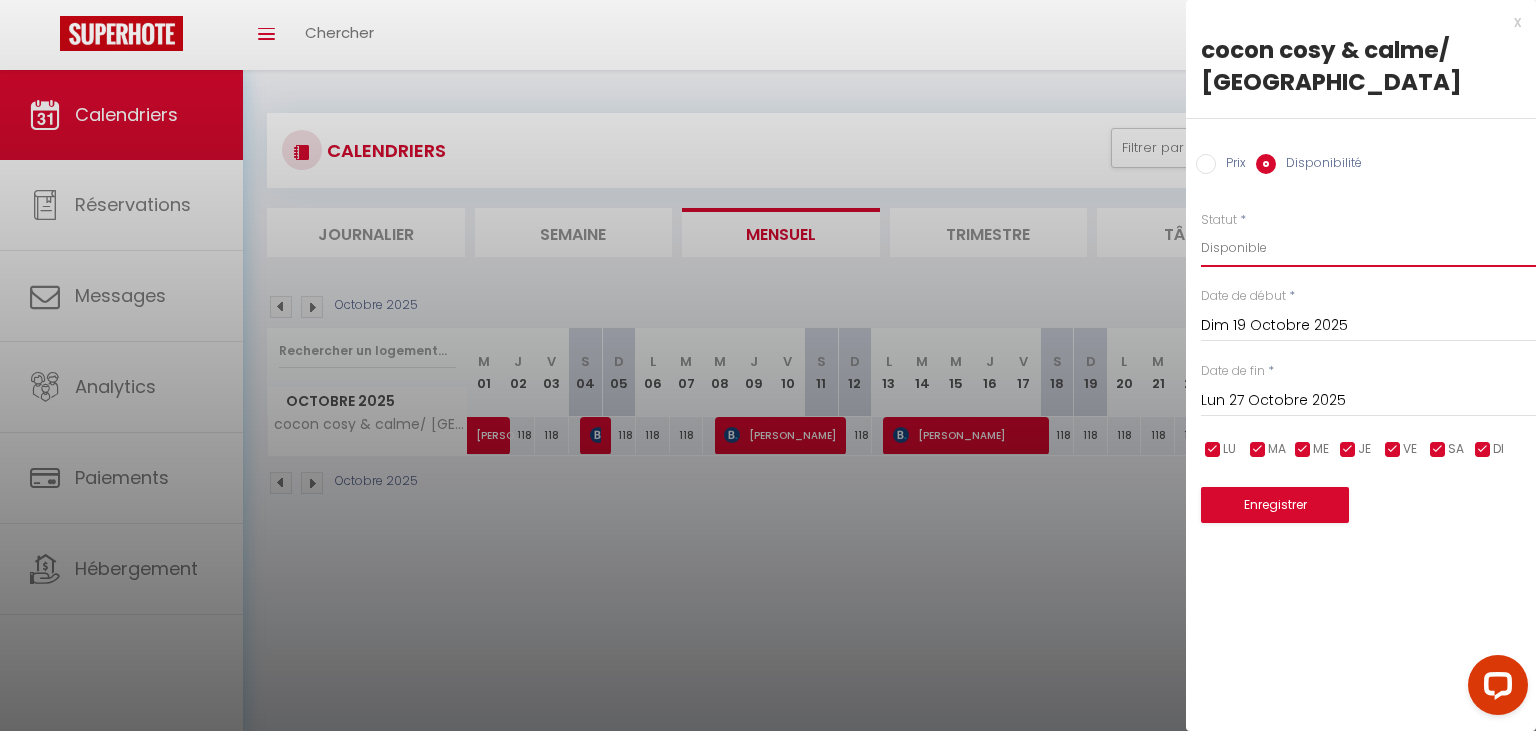 click on "Disponible
Indisponible" at bounding box center [1368, 248] 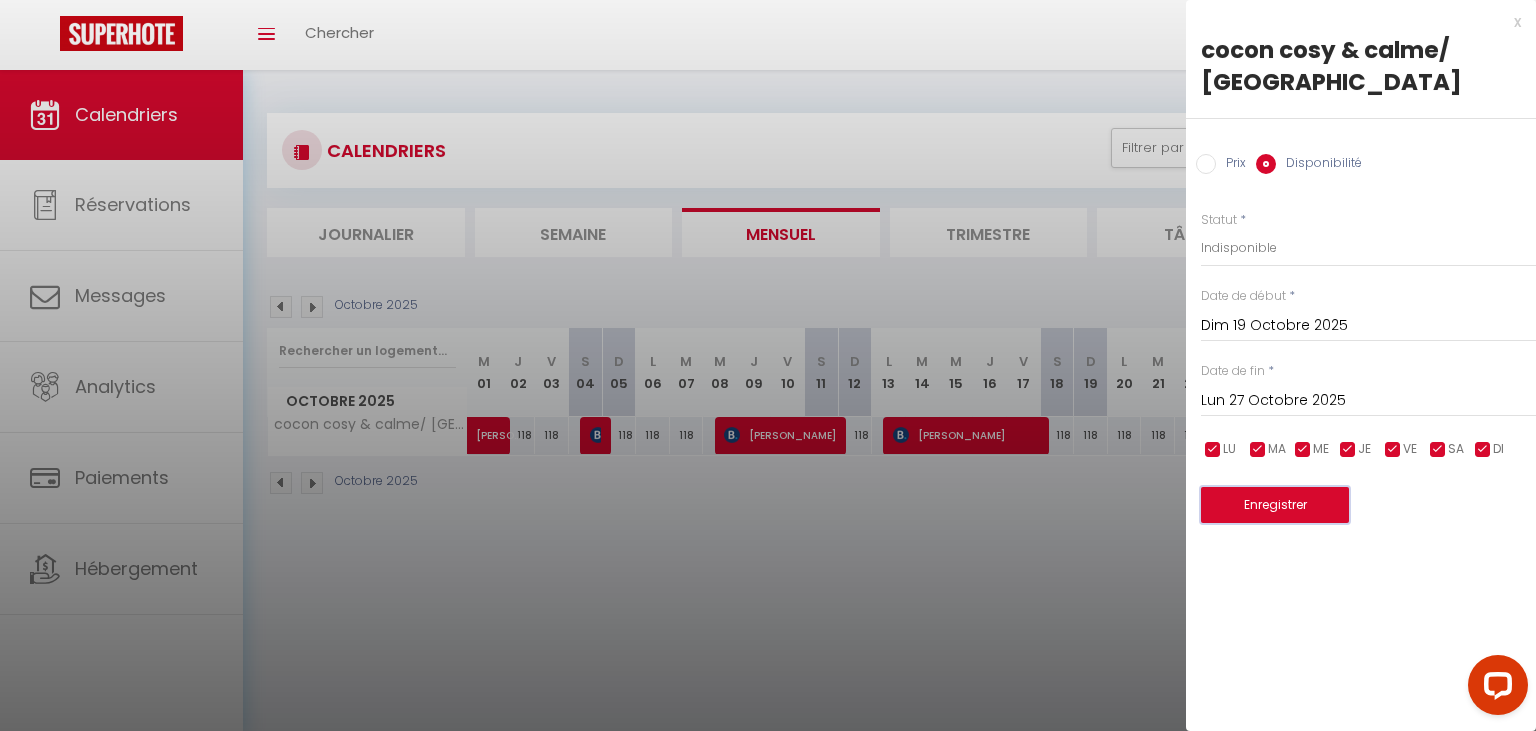 click on "Enregistrer" at bounding box center [1275, 505] 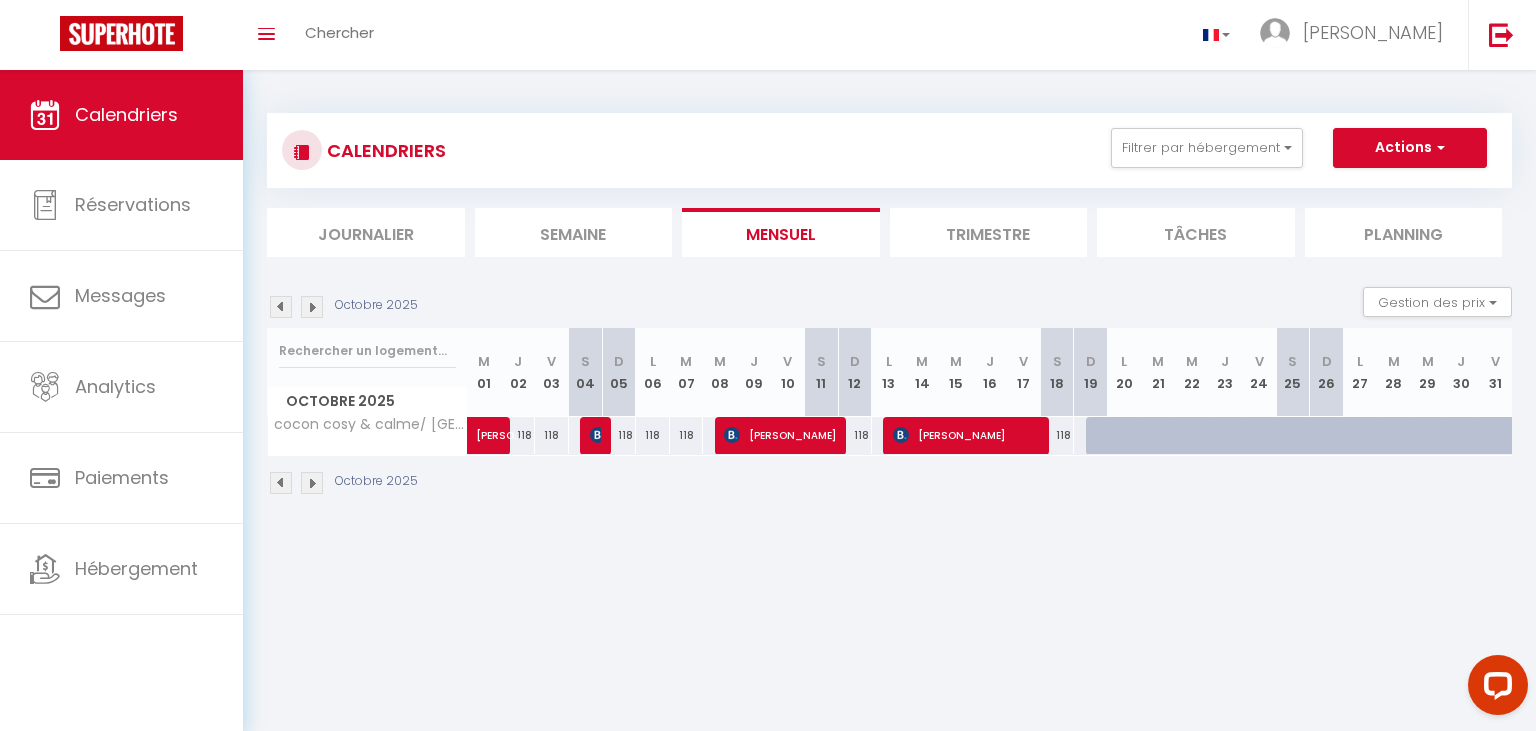 click at bounding box center (281, 307) 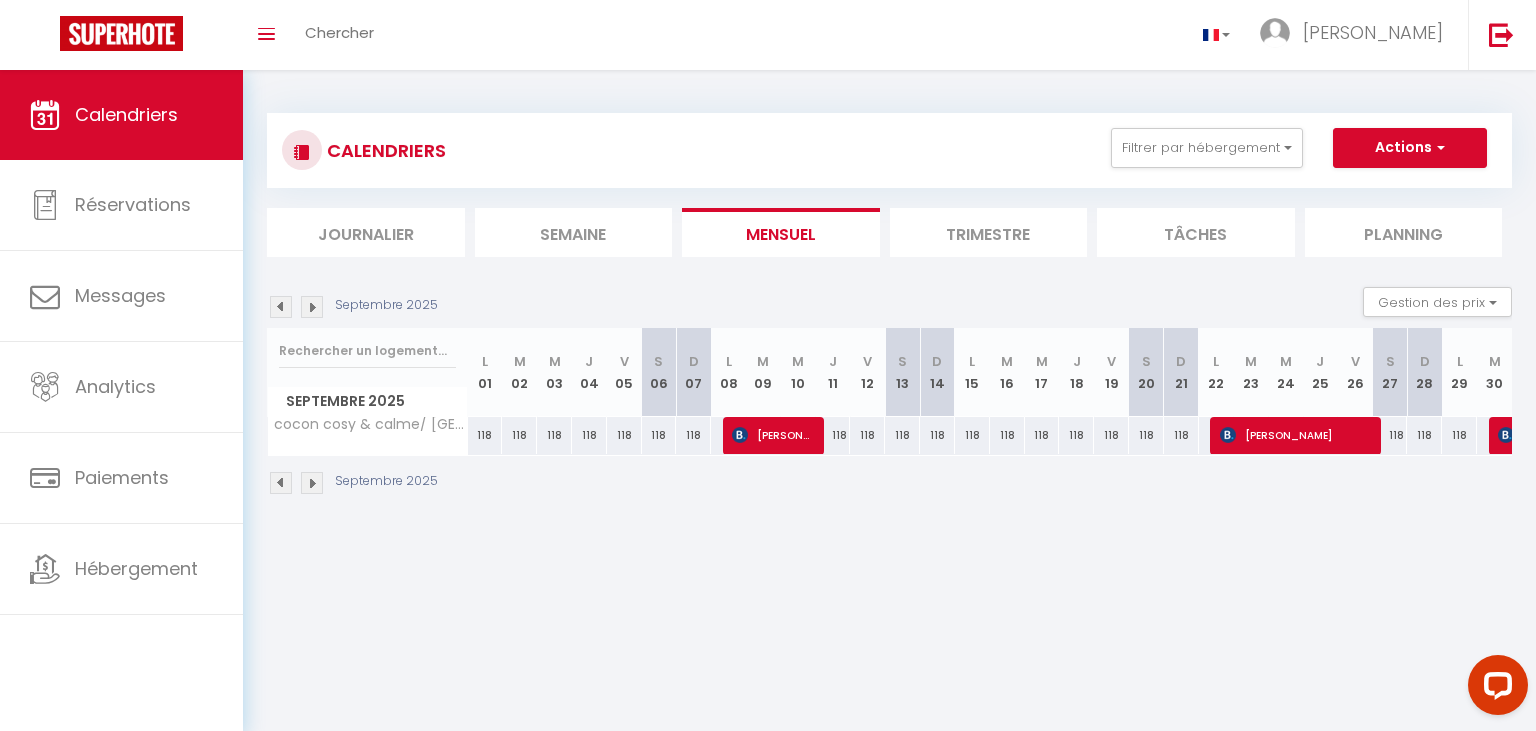 click at bounding box center (281, 307) 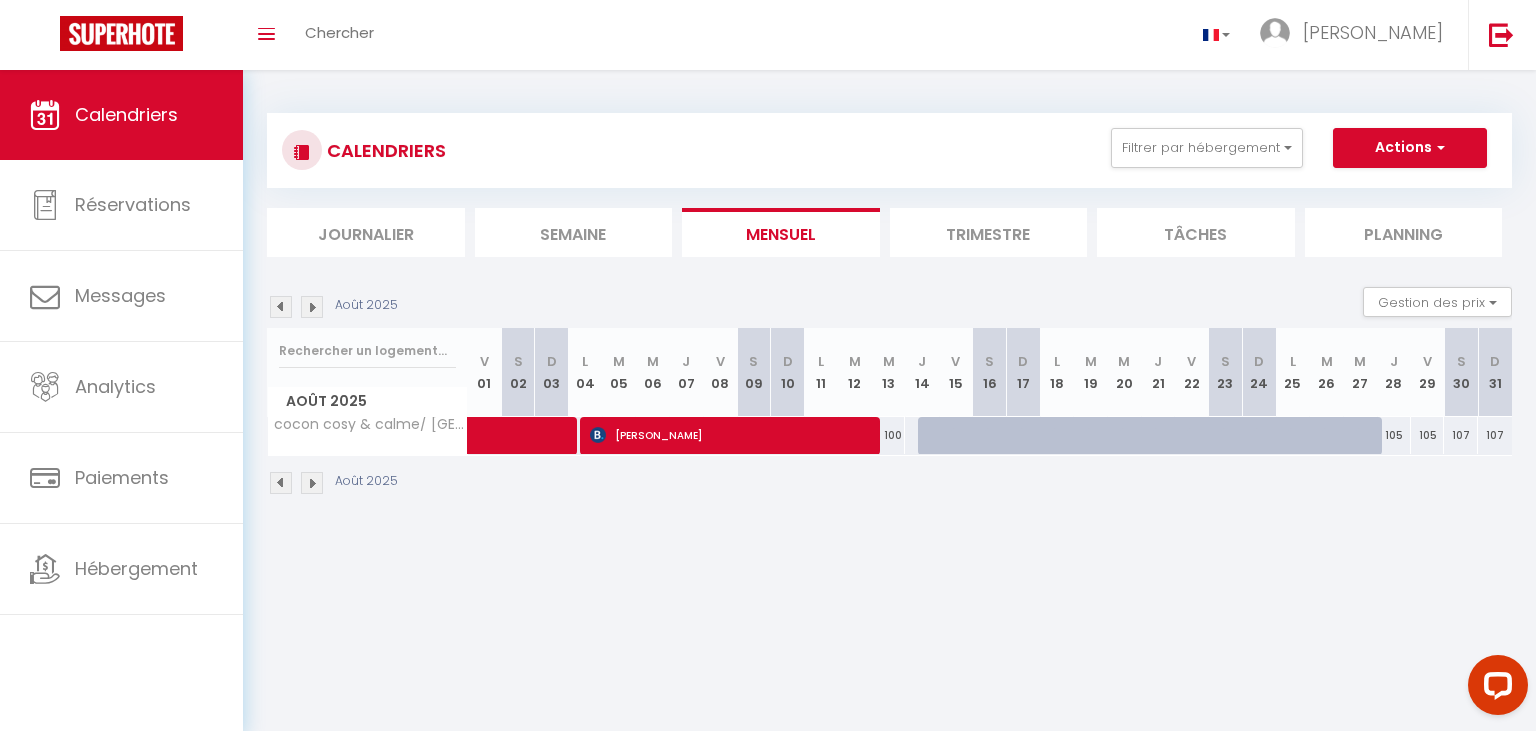 click on "[PERSON_NAME]" at bounding box center [731, 435] 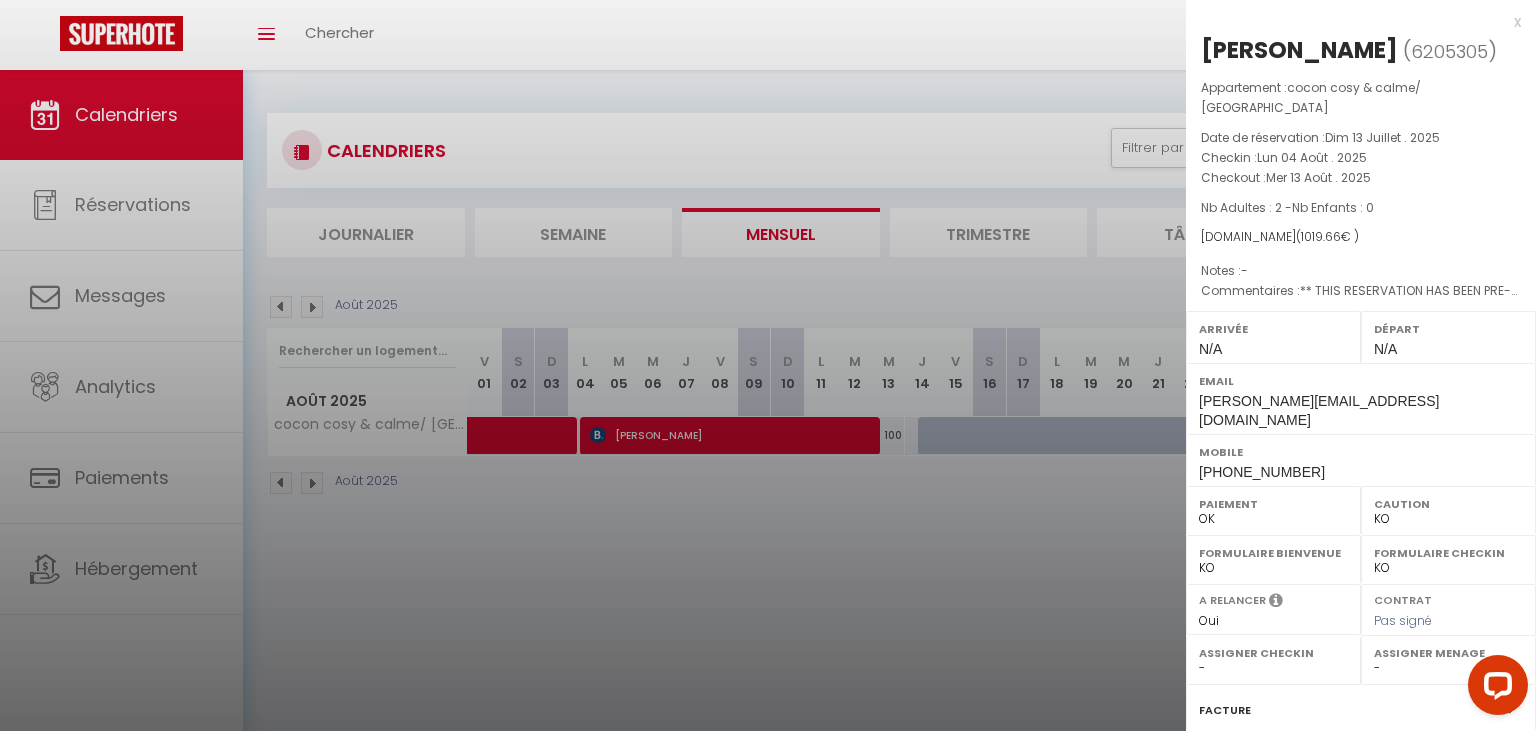 click on "Facture" at bounding box center (1225, 710) 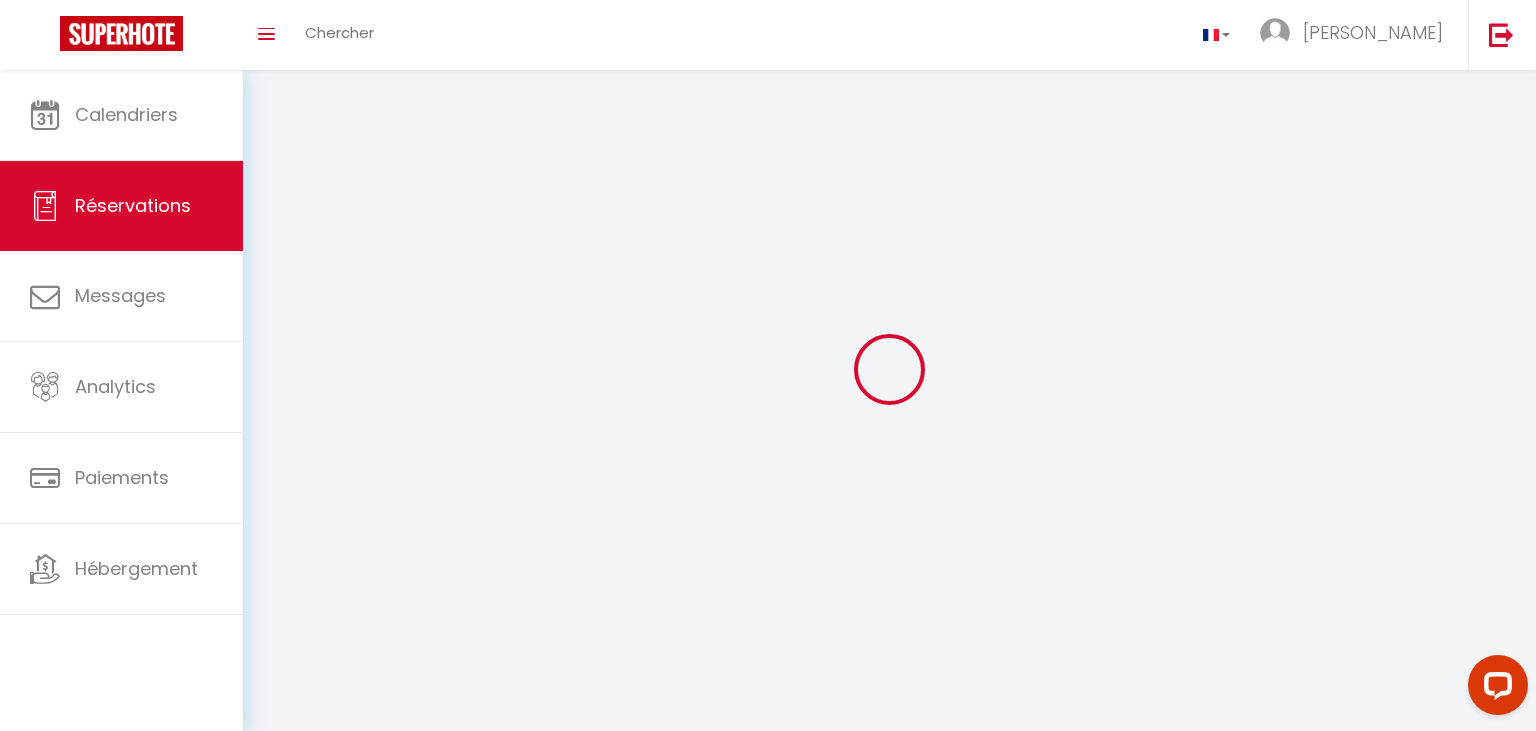 select on "cleaning" 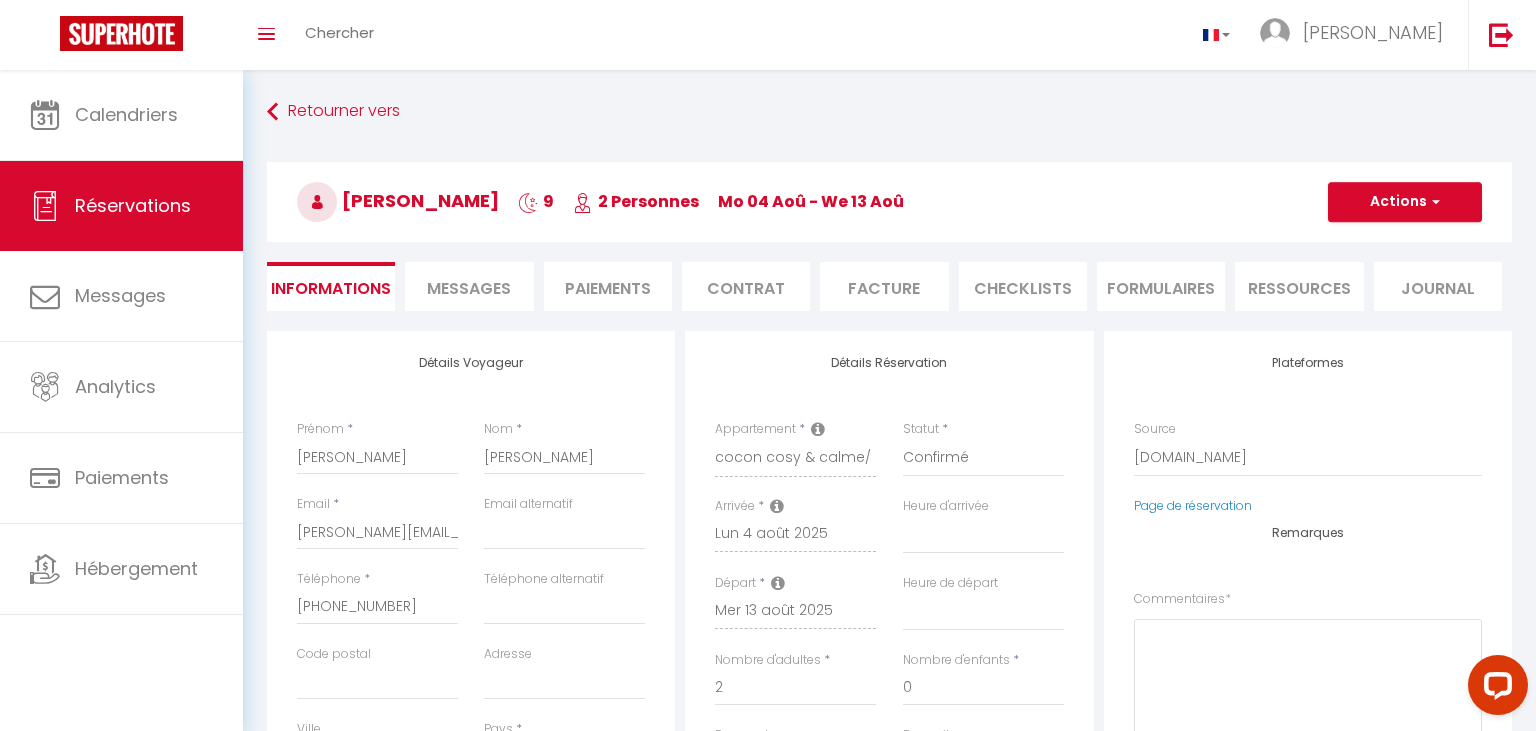 select 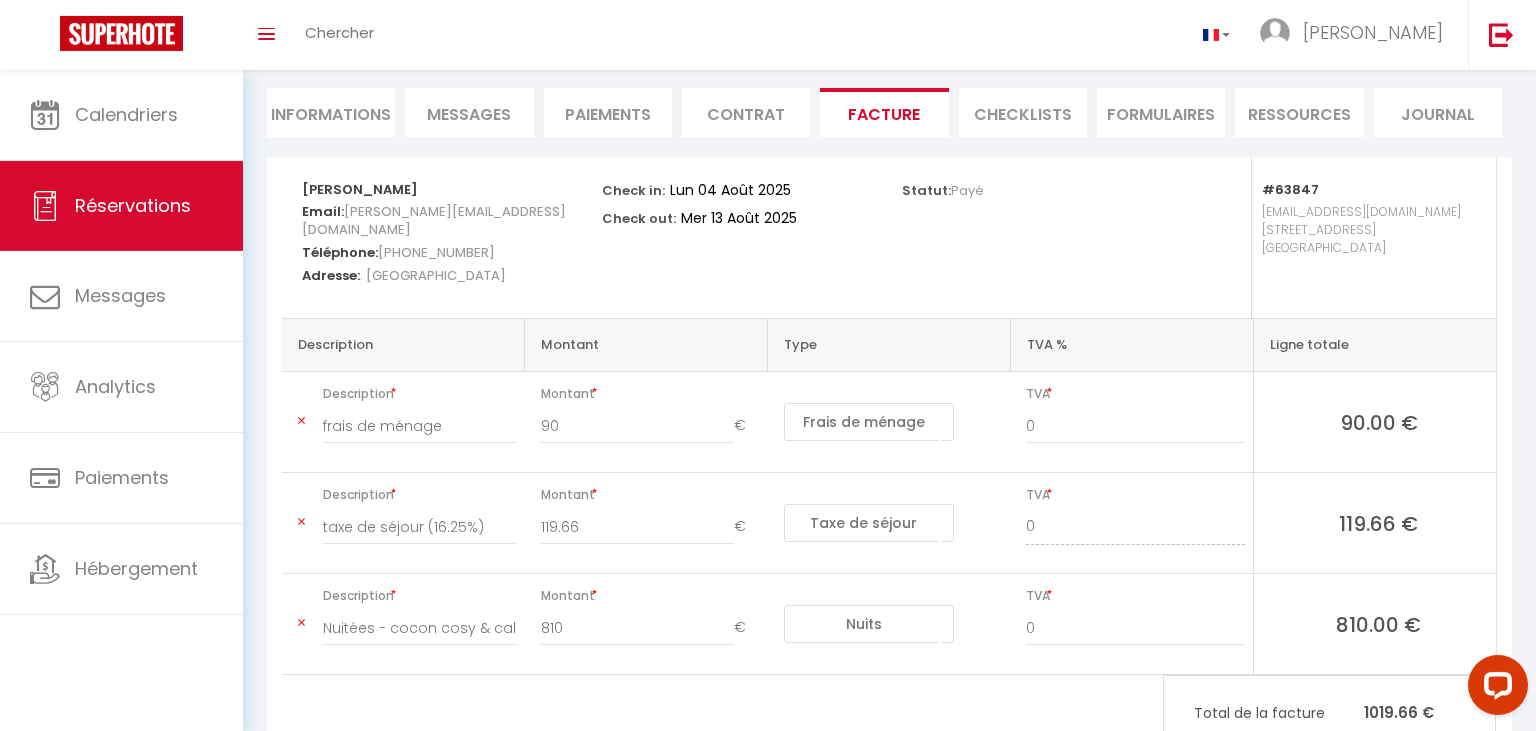 scroll, scrollTop: 251, scrollLeft: 0, axis: vertical 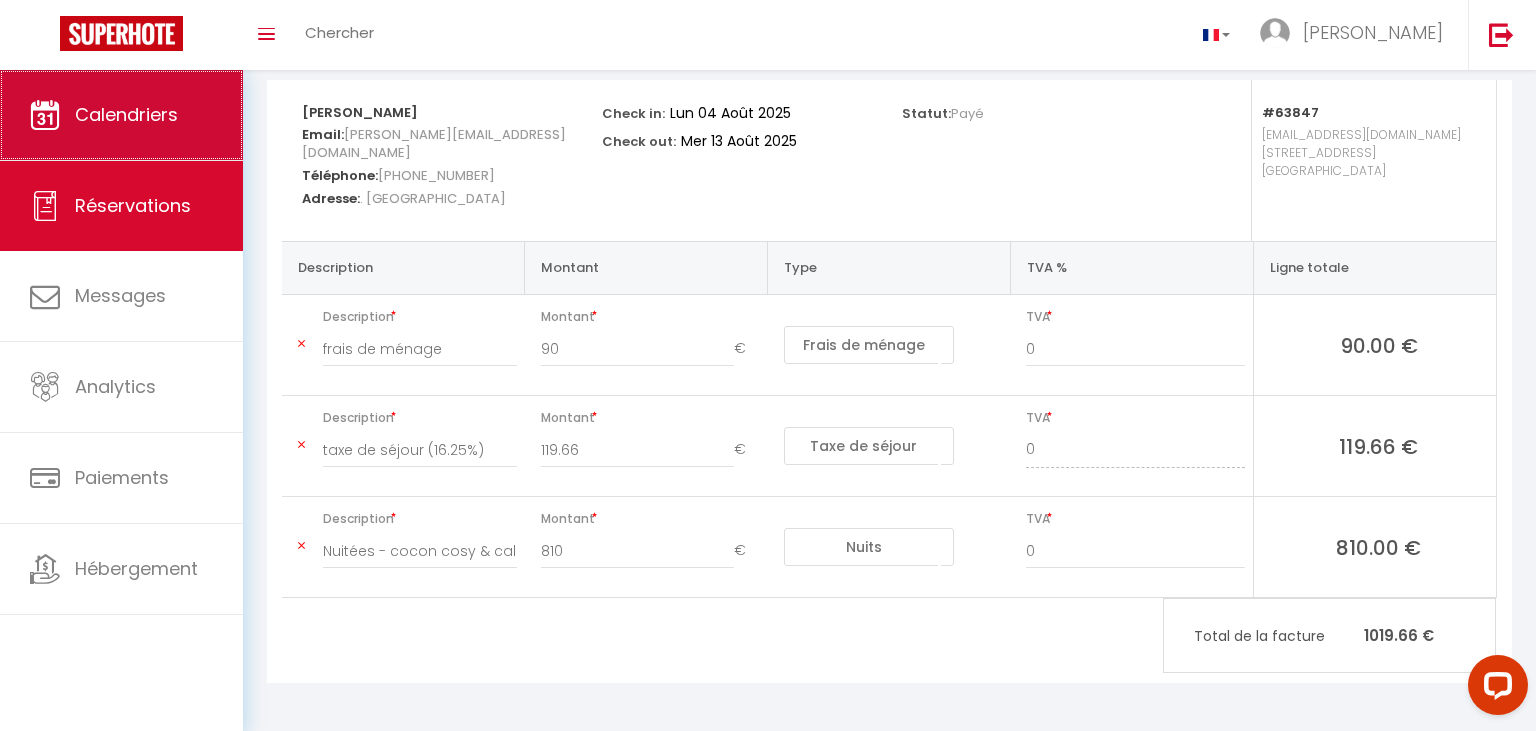 click on "Calendriers" at bounding box center (121, 115) 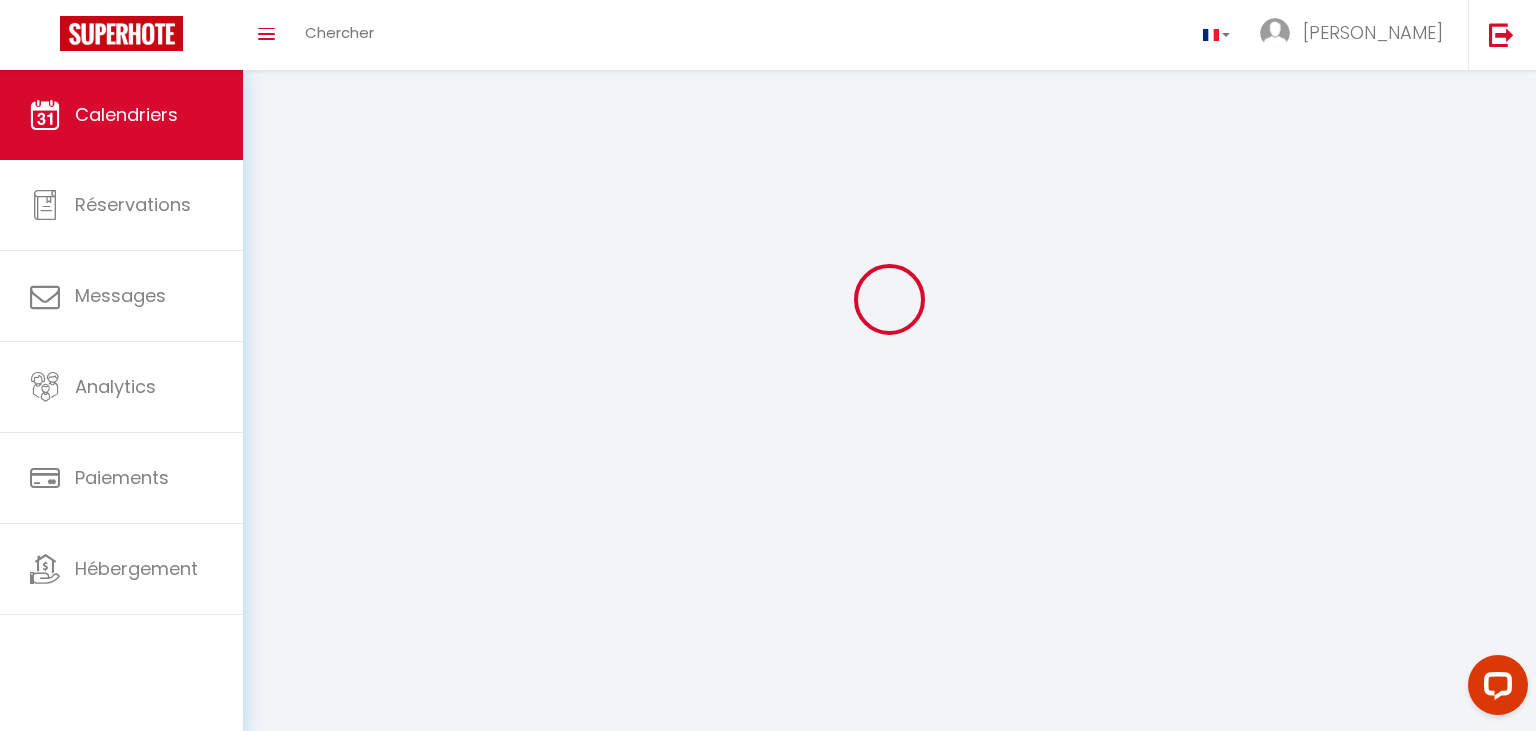 scroll, scrollTop: 0, scrollLeft: 0, axis: both 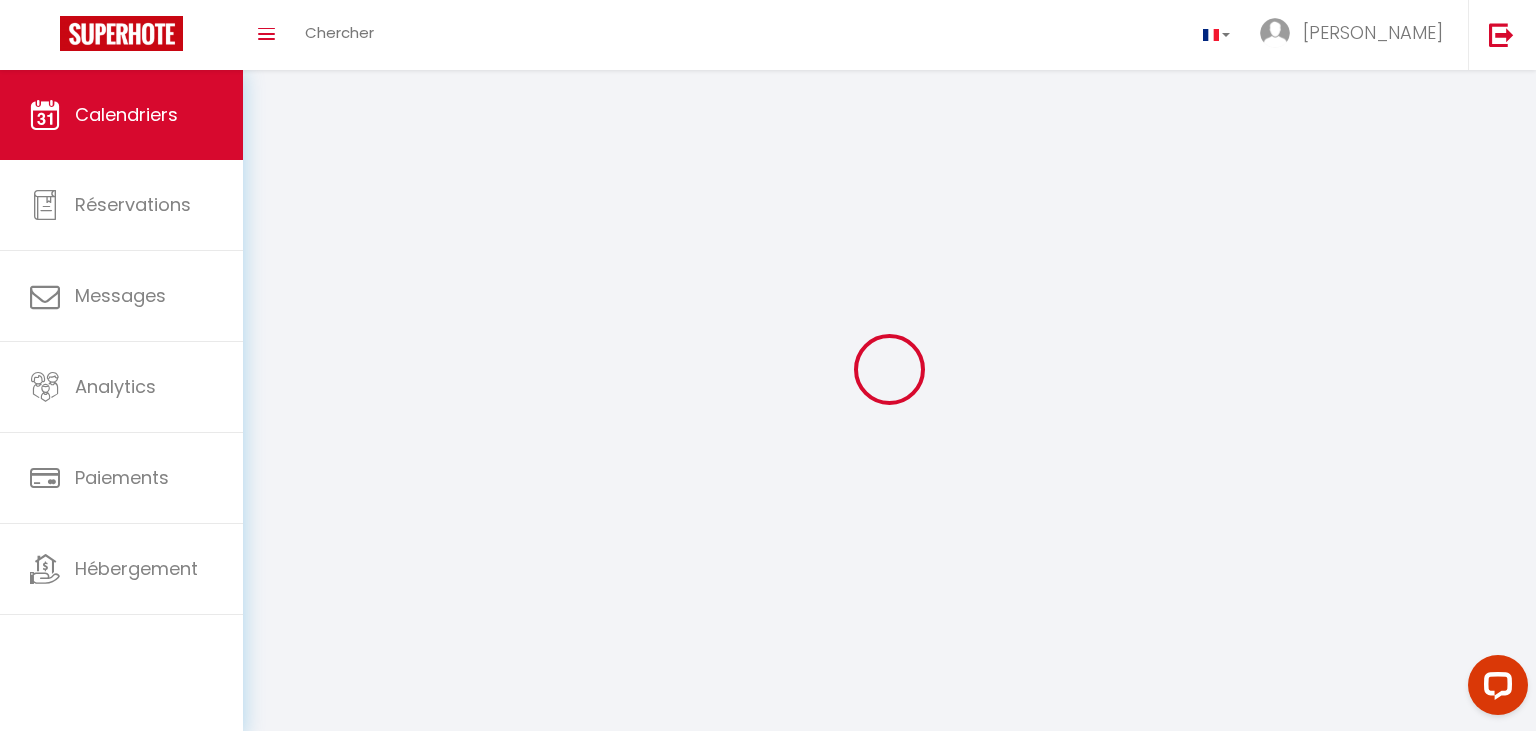 select 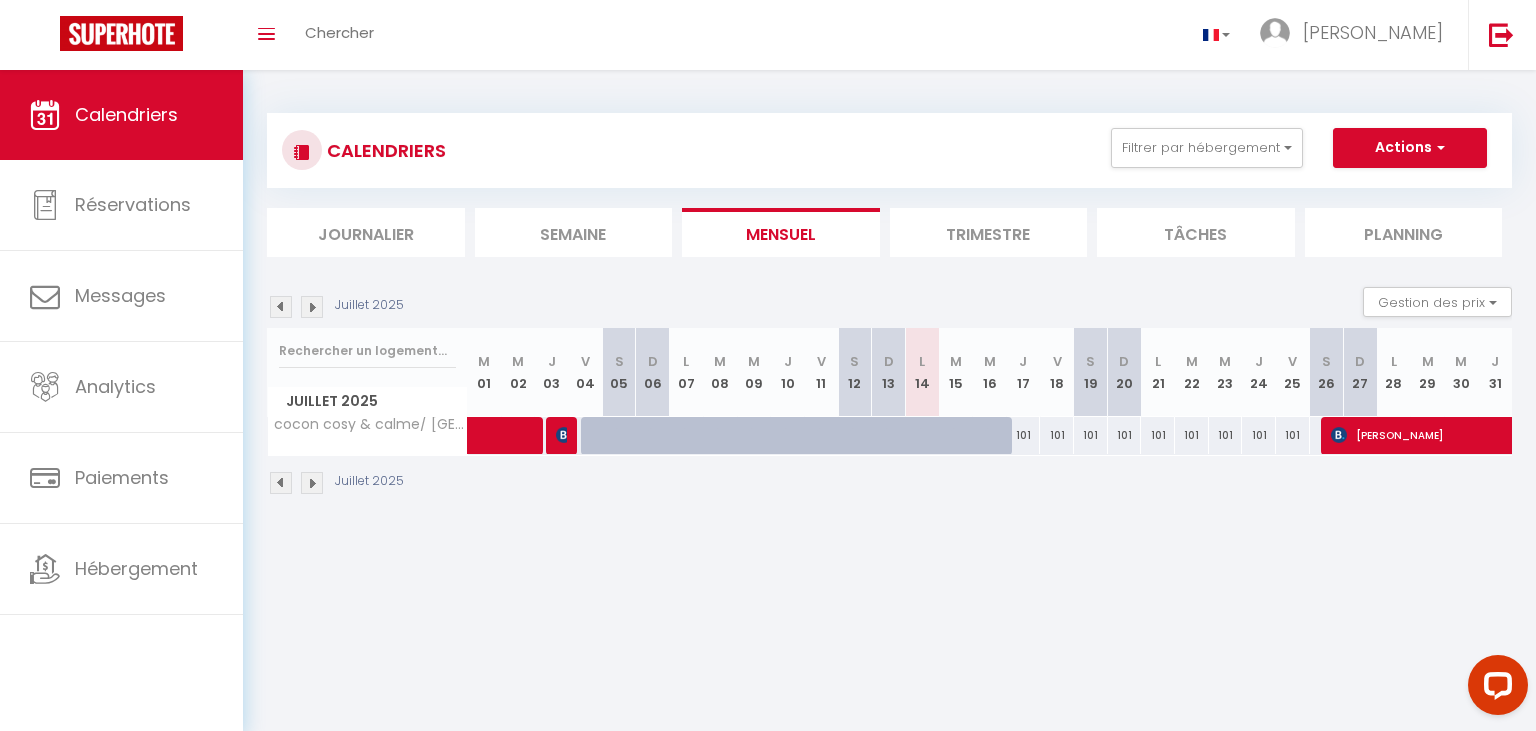 click on "[PERSON_NAME]" at bounding box center (1538, 435) 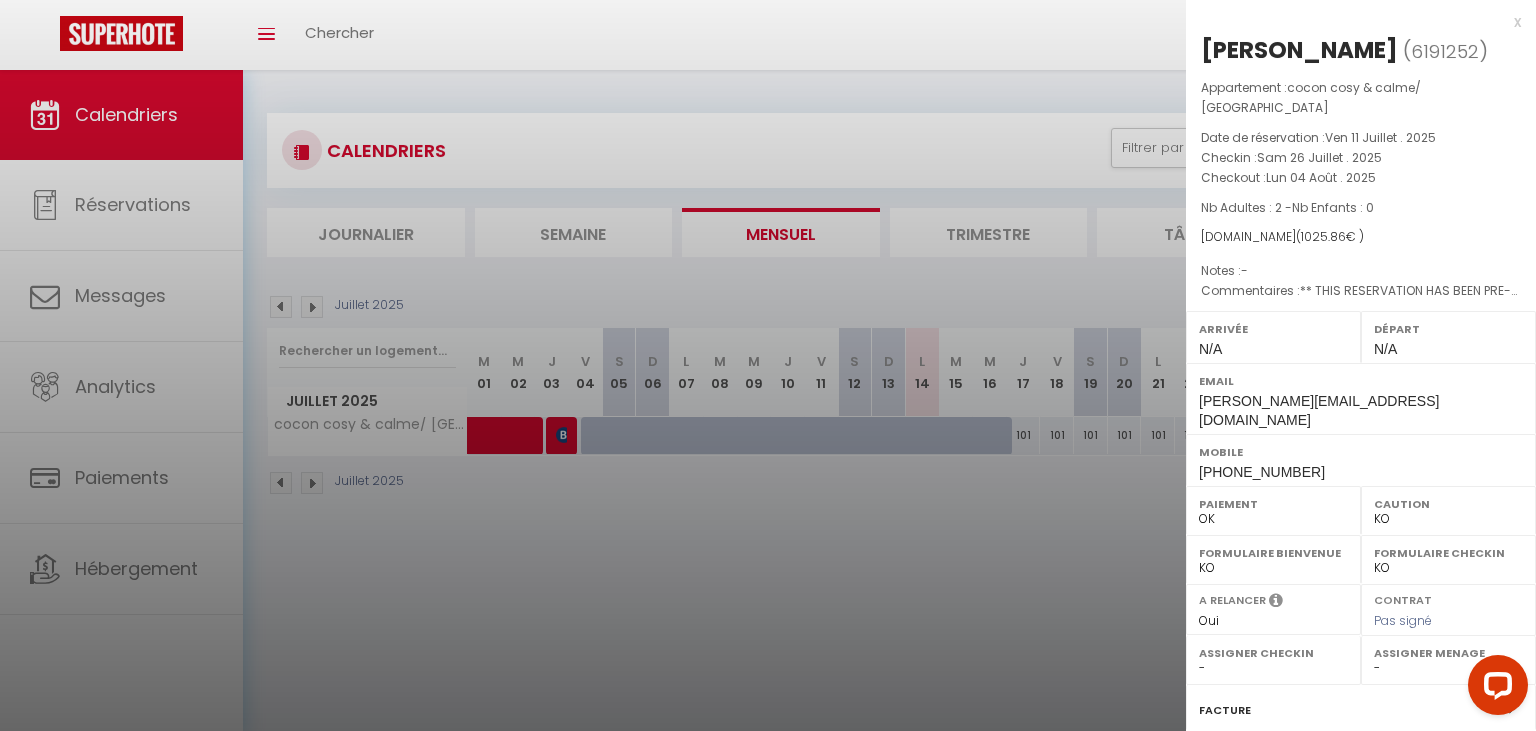 click on "Paiements" at bounding box center [1230, 762] 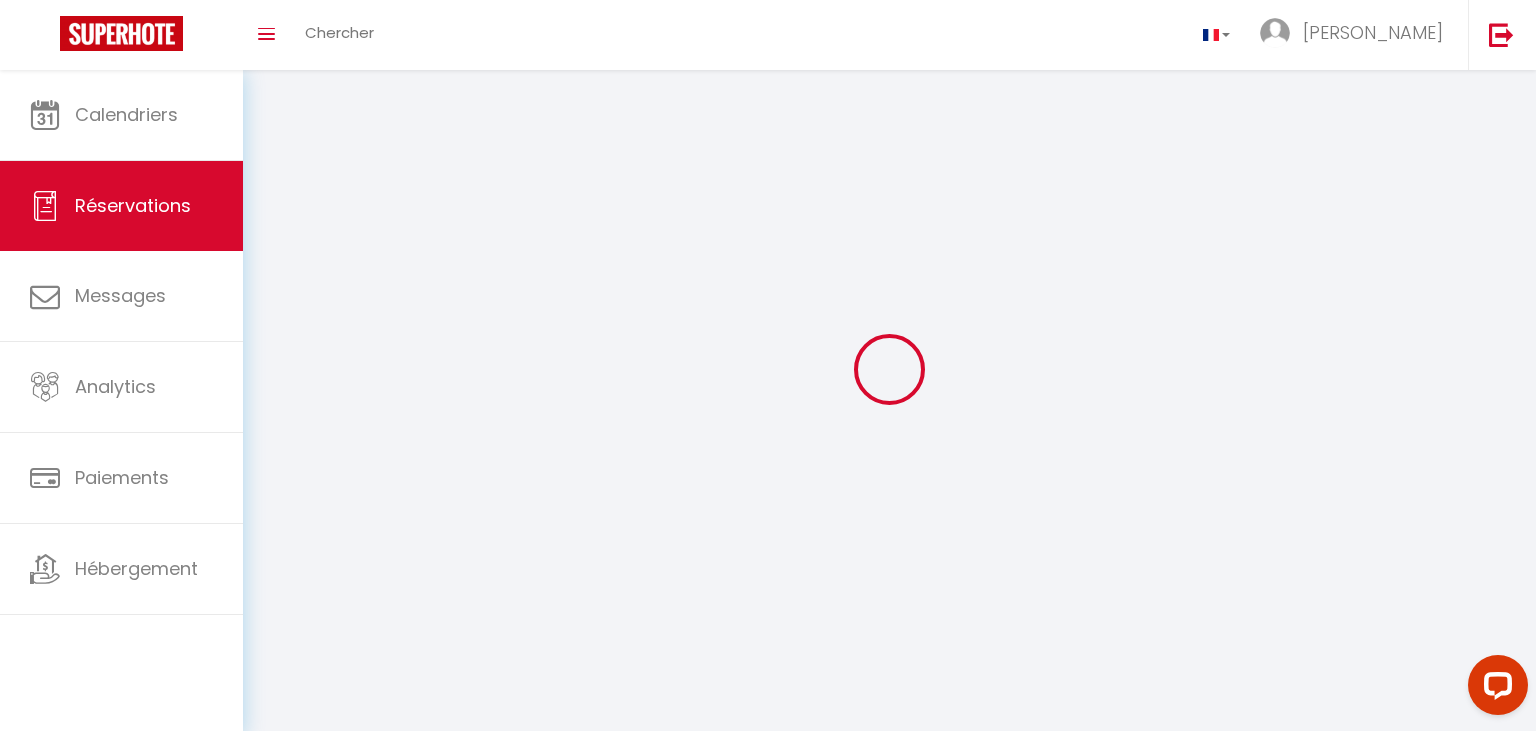 select 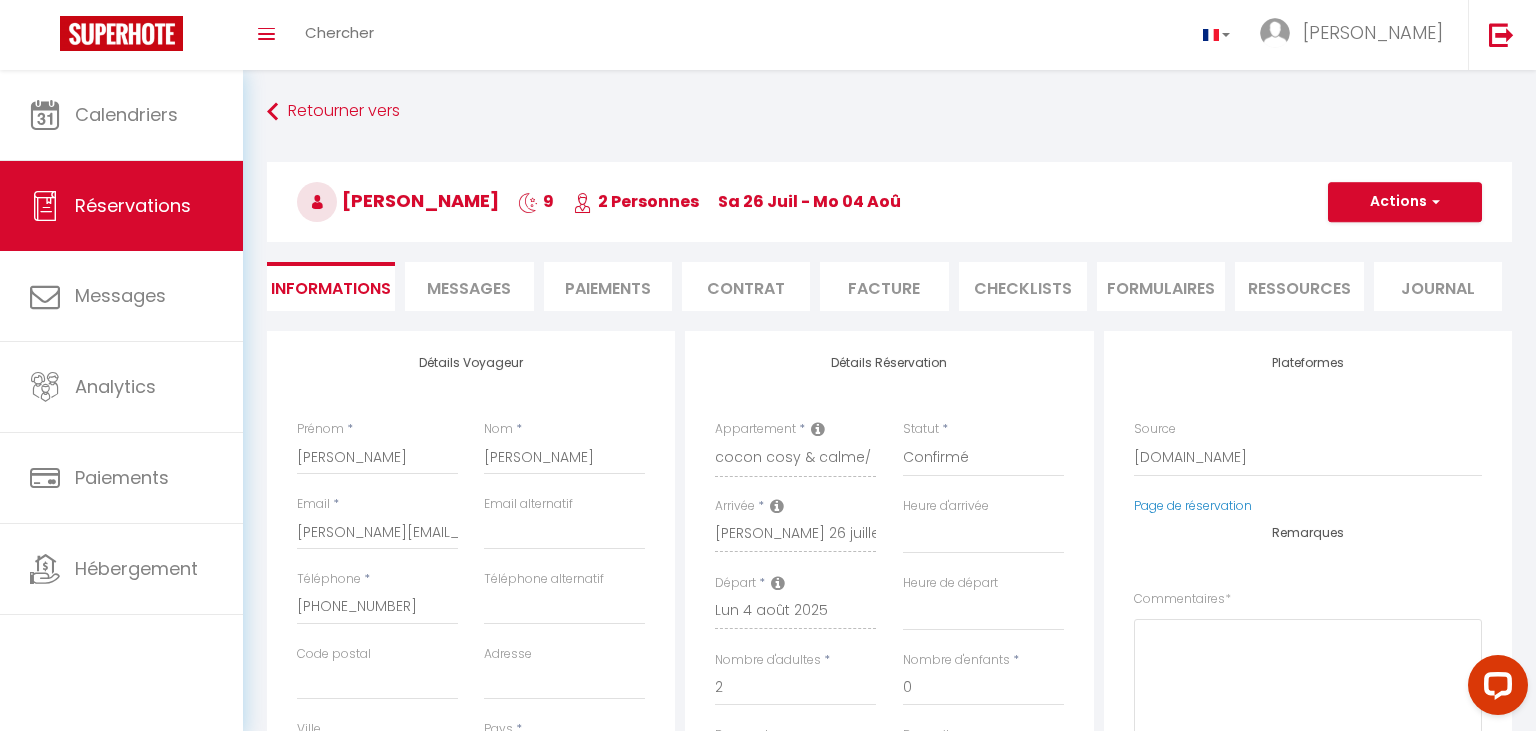 select 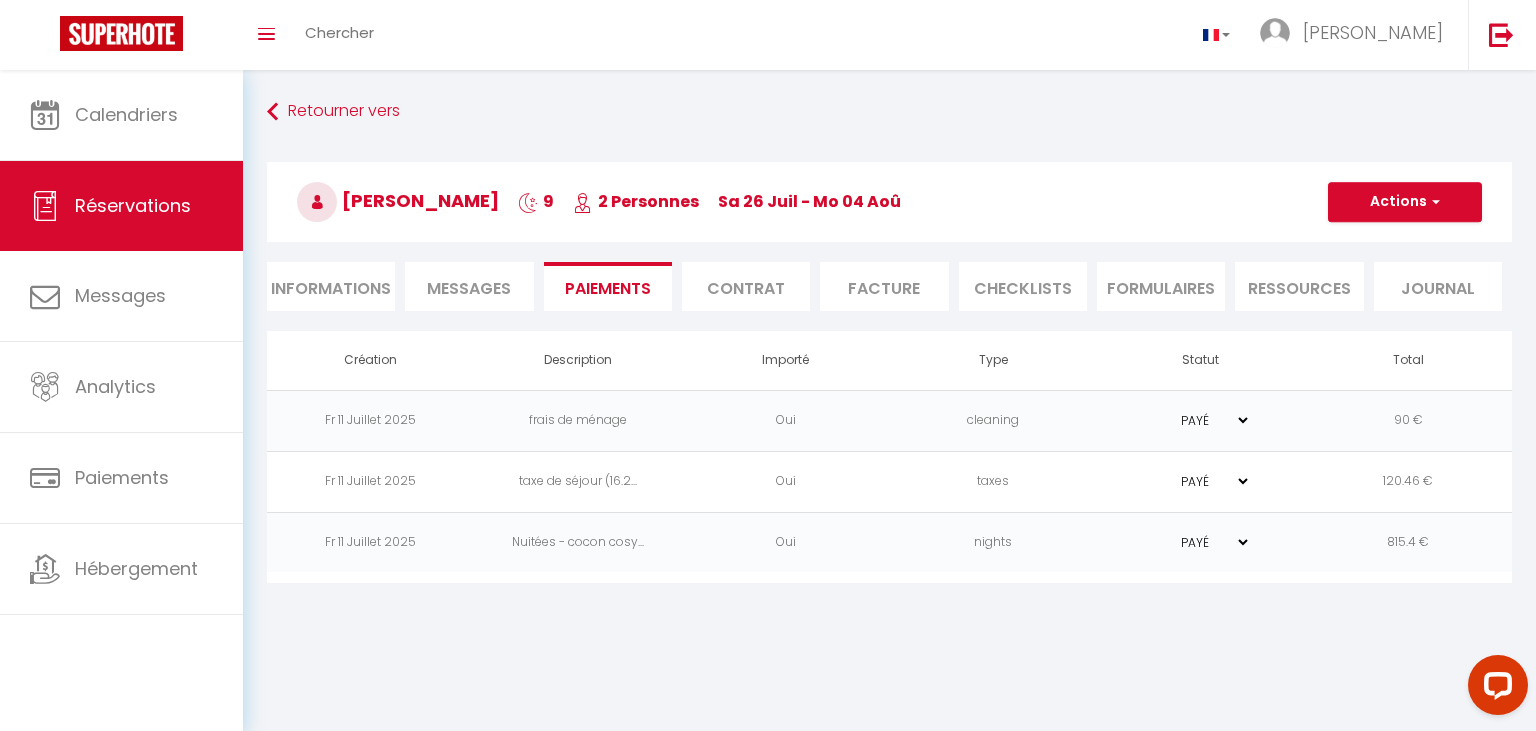click on "Facture" at bounding box center [884, 286] 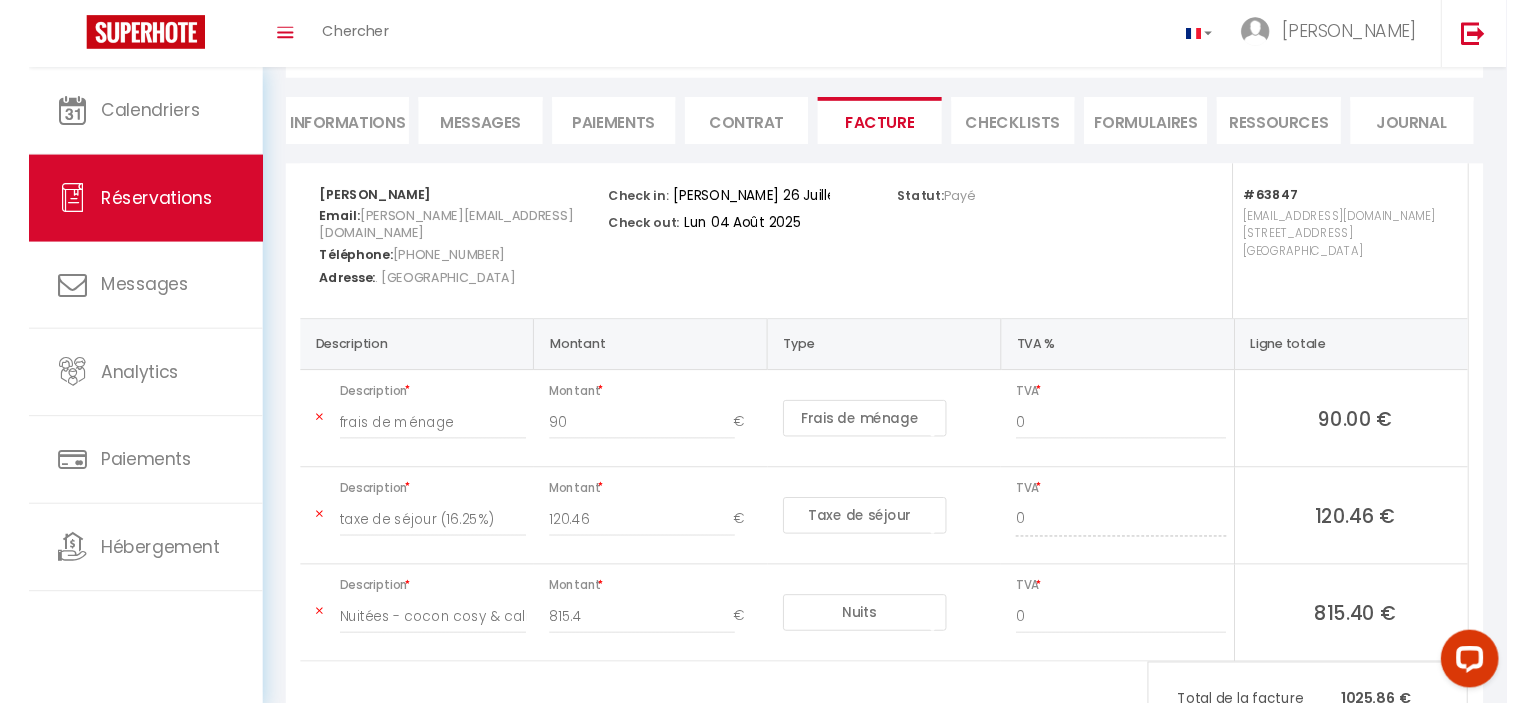 scroll, scrollTop: 251, scrollLeft: 0, axis: vertical 